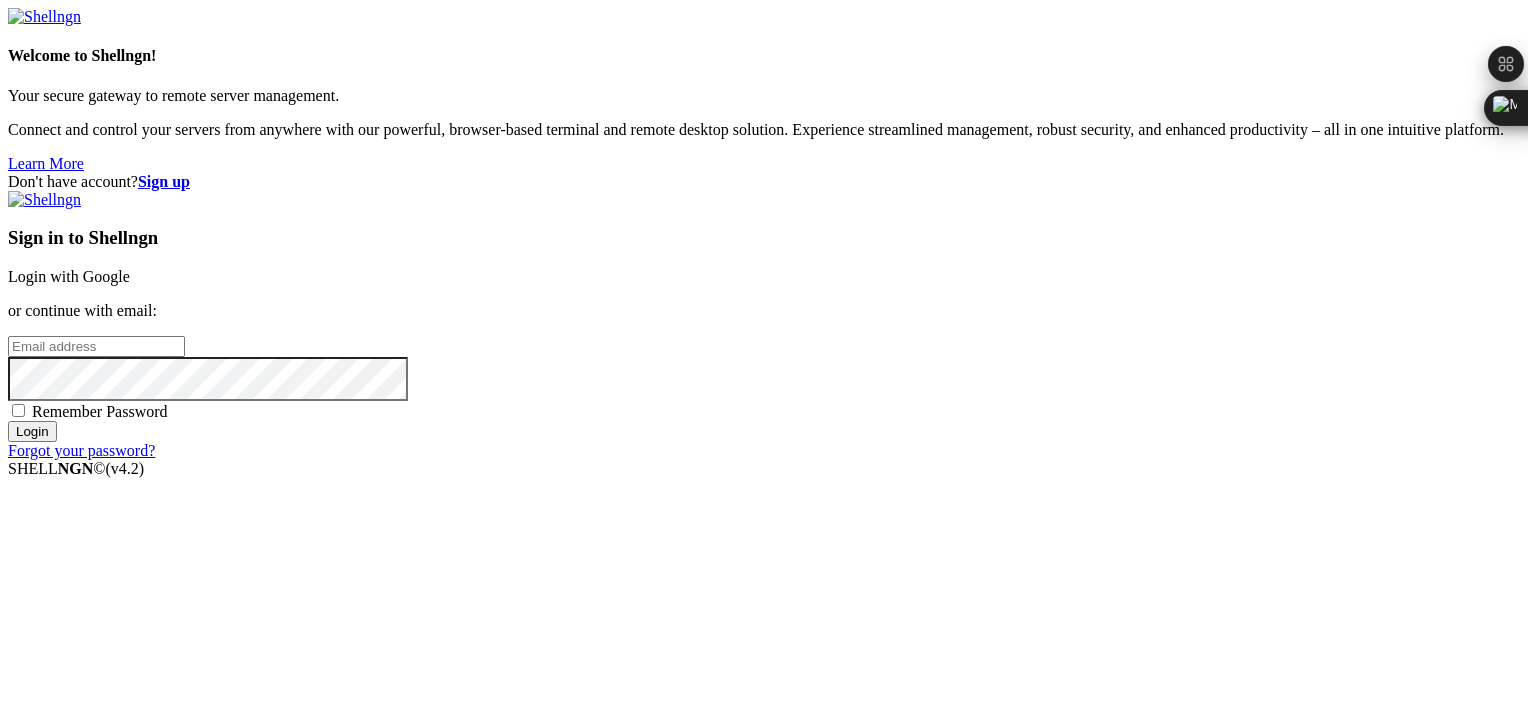 scroll, scrollTop: 0, scrollLeft: 0, axis: both 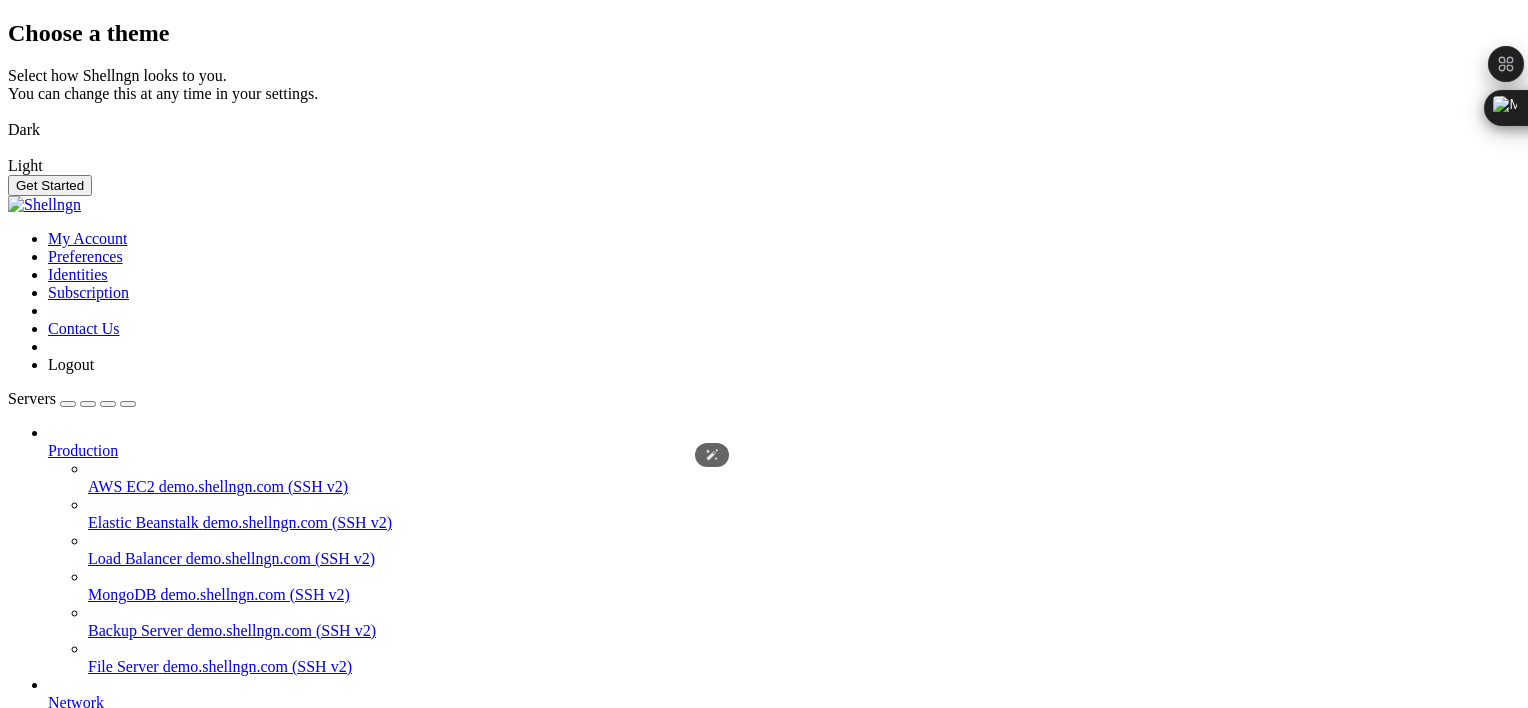 click at bounding box center (8, 117) 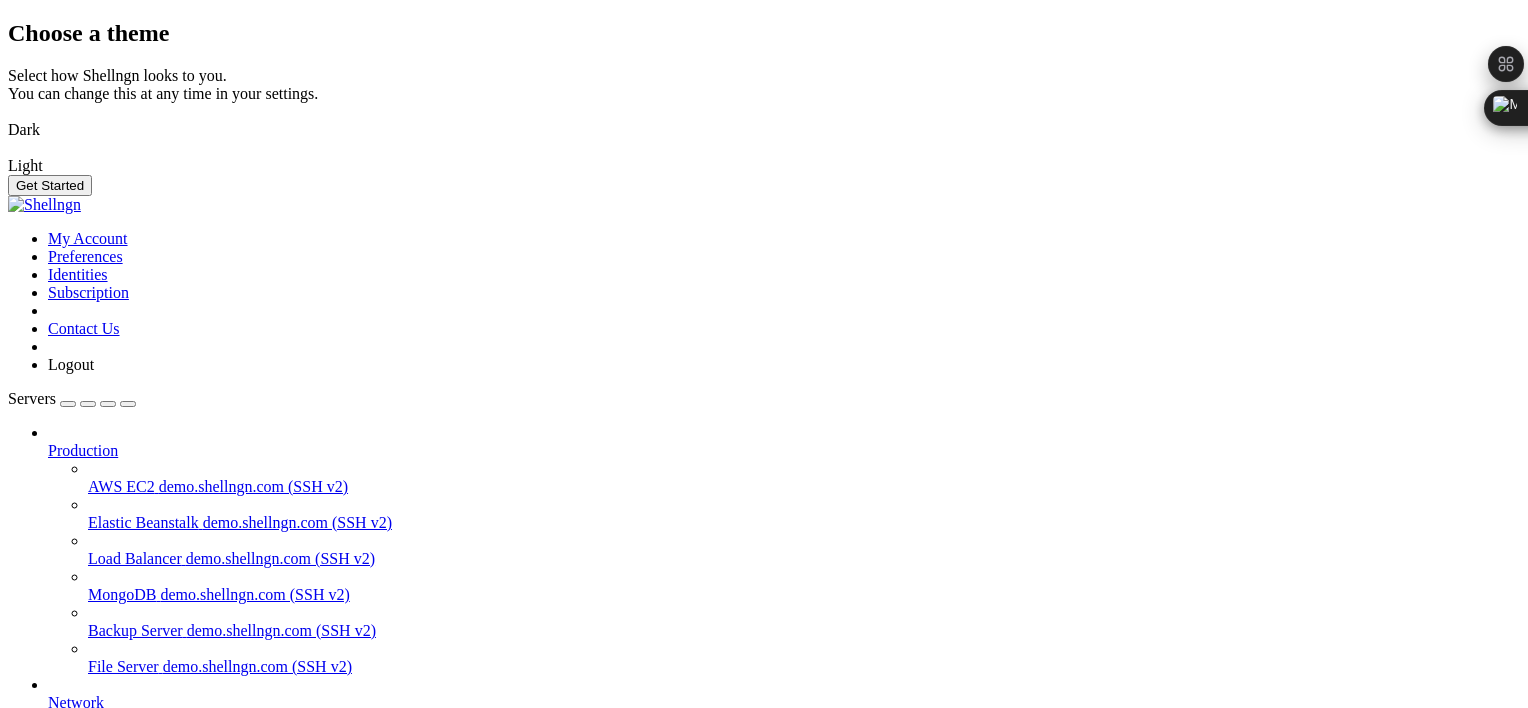 click on "Get Started" at bounding box center [50, 185] 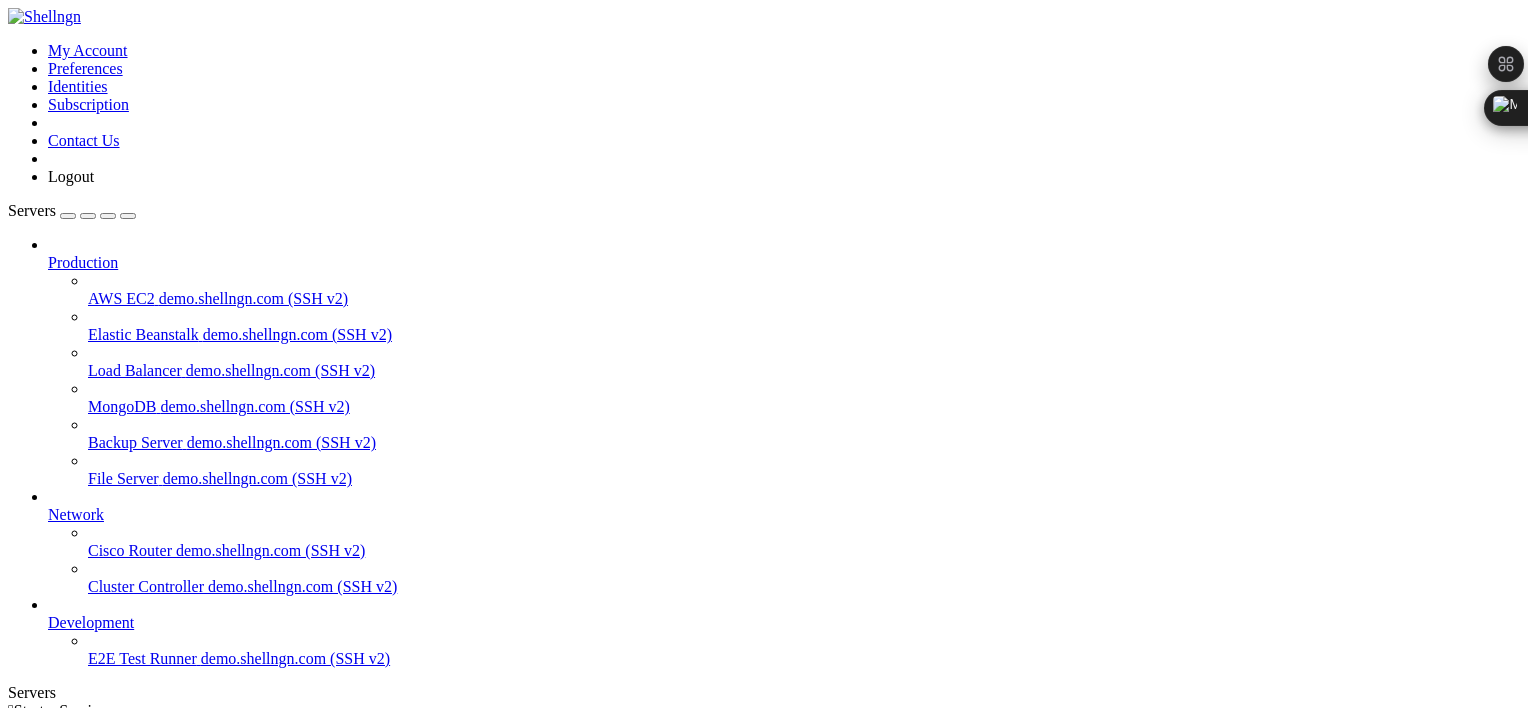 scroll, scrollTop: 45, scrollLeft: 0, axis: vertical 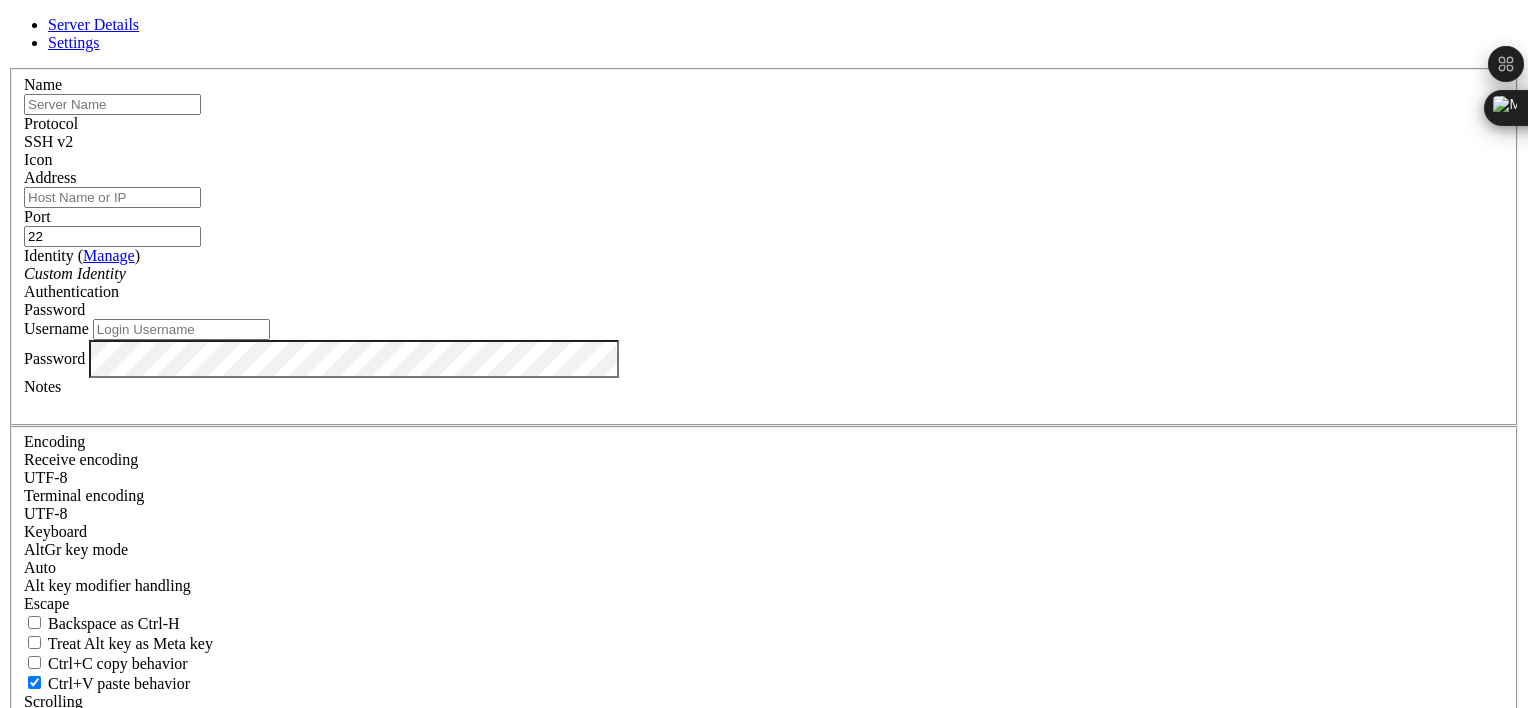 click on "Address" at bounding box center (112, 197) 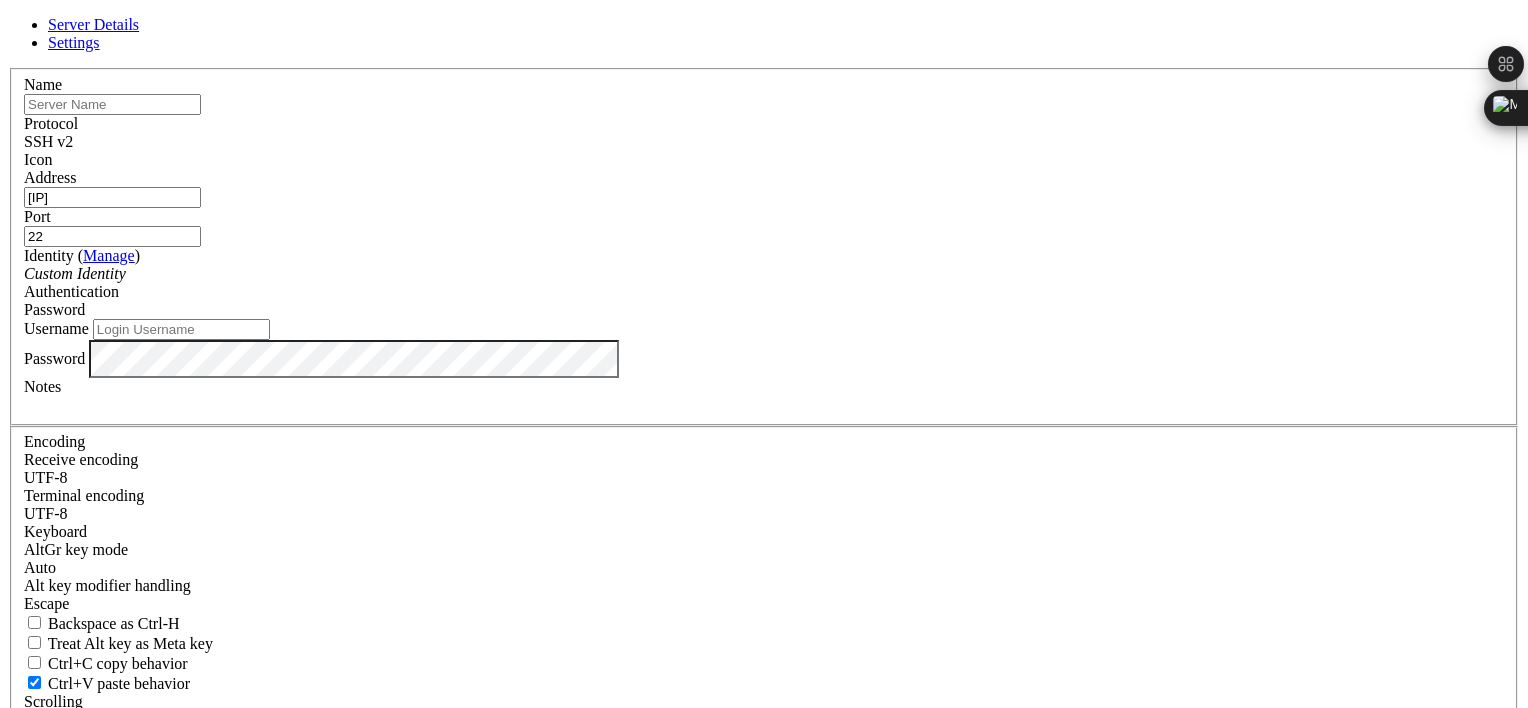 type on "[IP]" 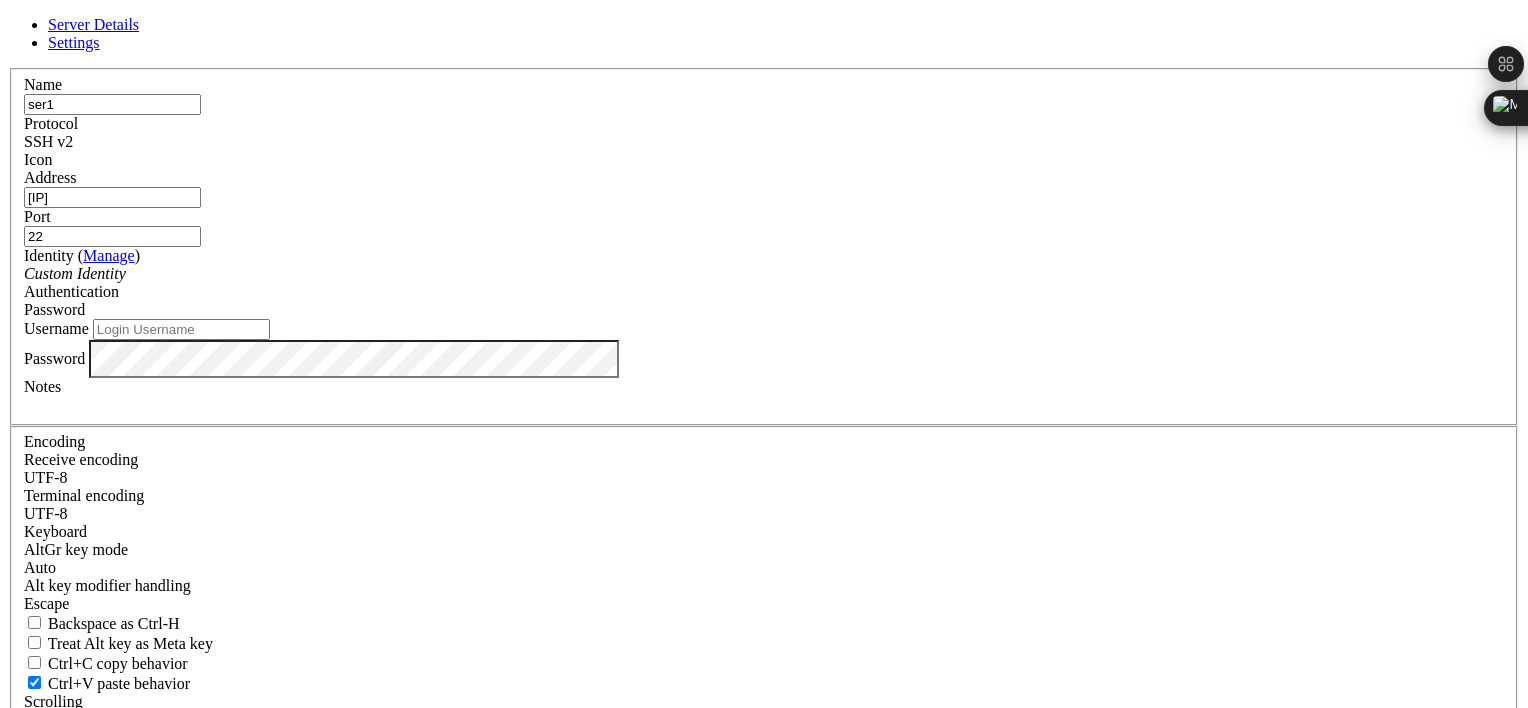 type on "ser1" 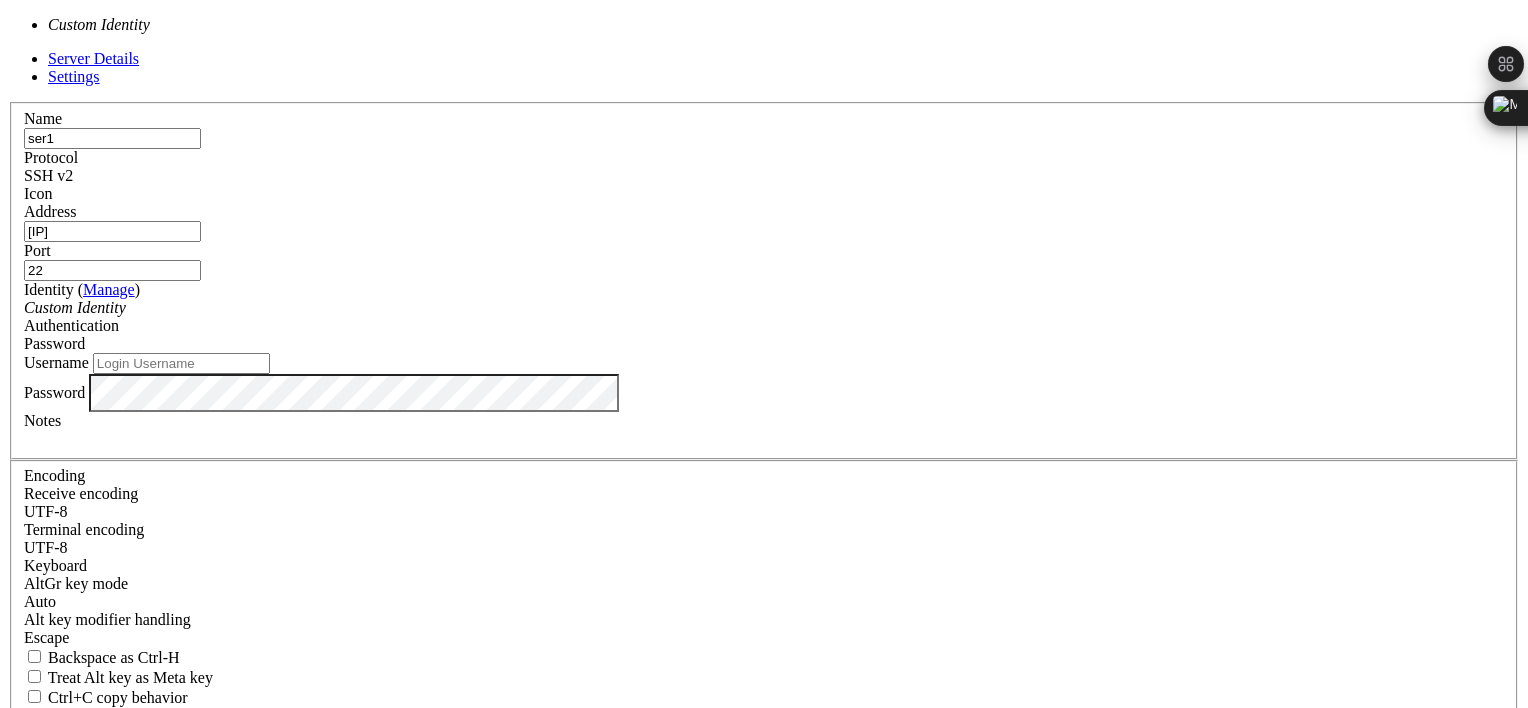 click on "Custom Identity" at bounding box center [764, 308] 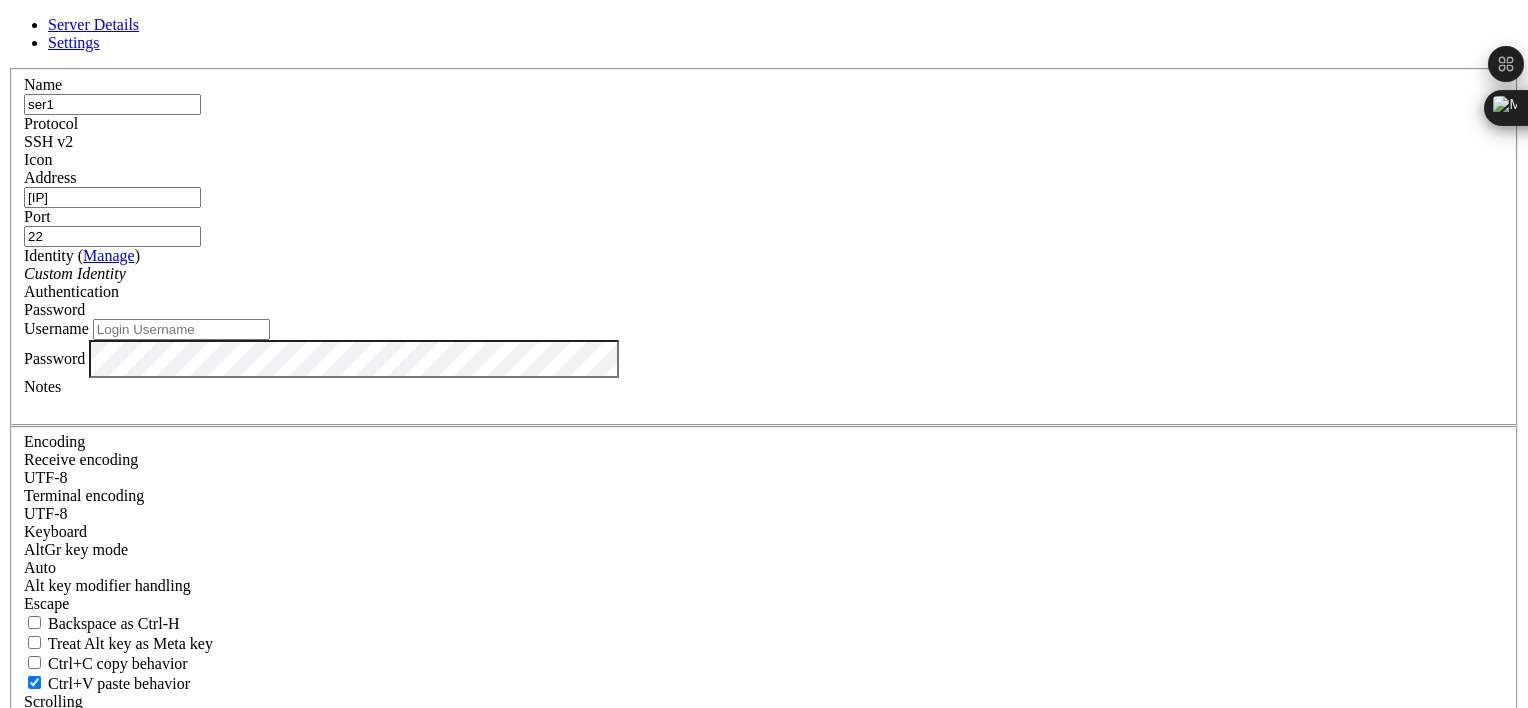 click on "Username" at bounding box center [181, 329] 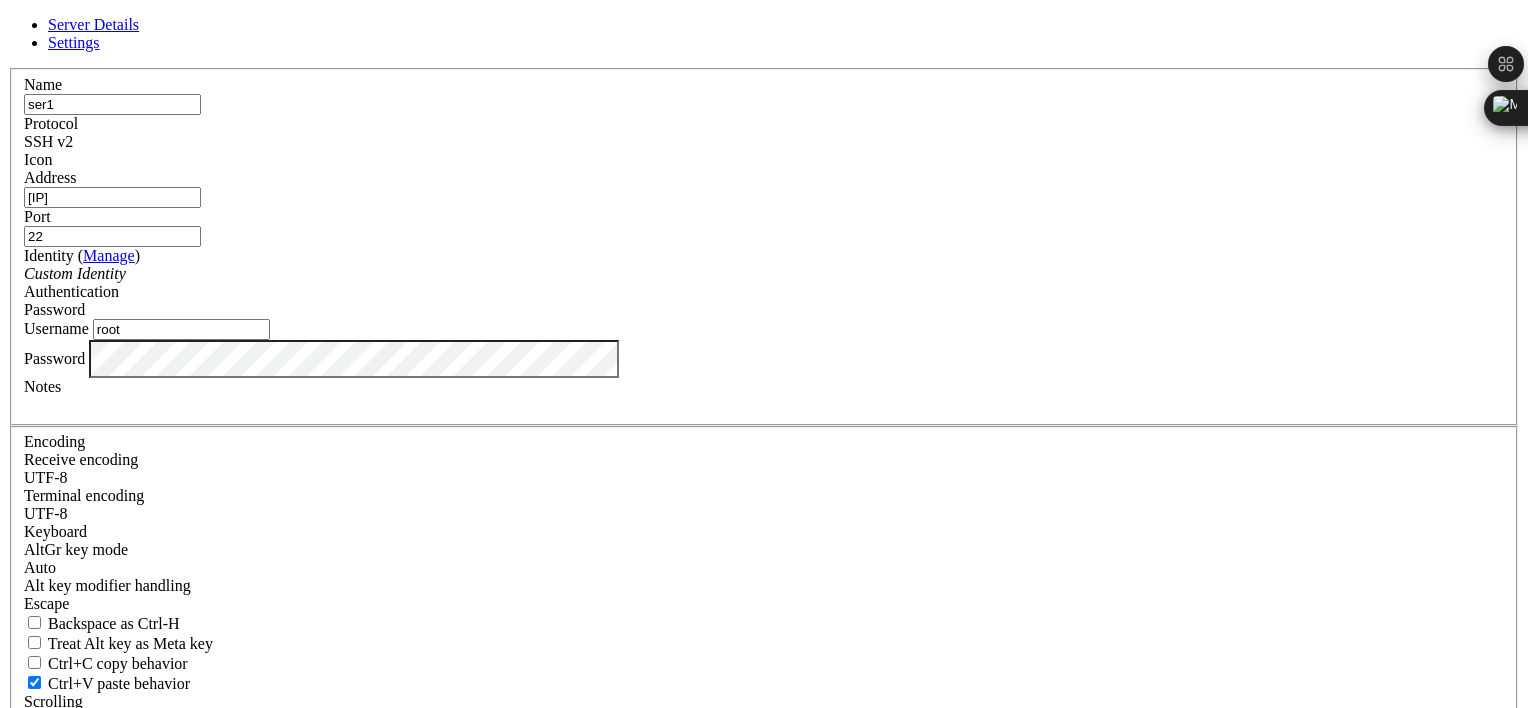 type on "root" 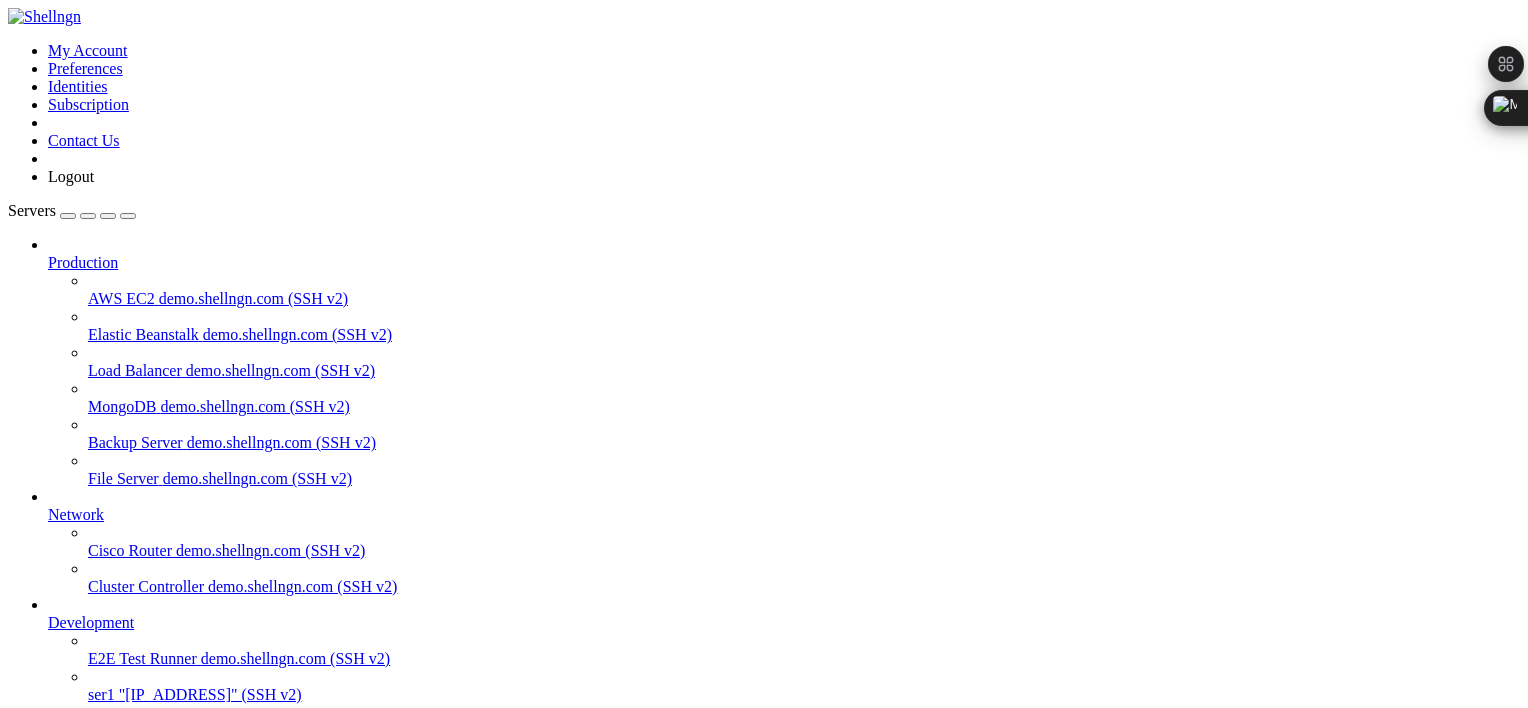 scroll, scrollTop: 98, scrollLeft: 0, axis: vertical 